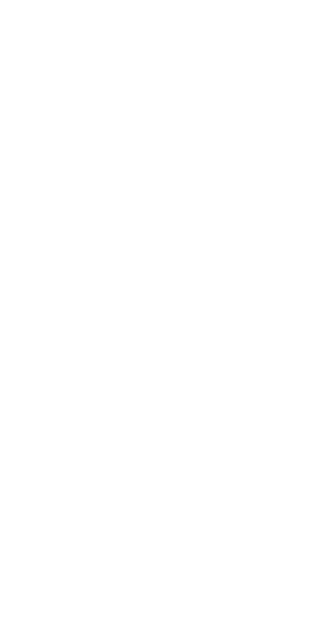 scroll, scrollTop: 0, scrollLeft: 0, axis: both 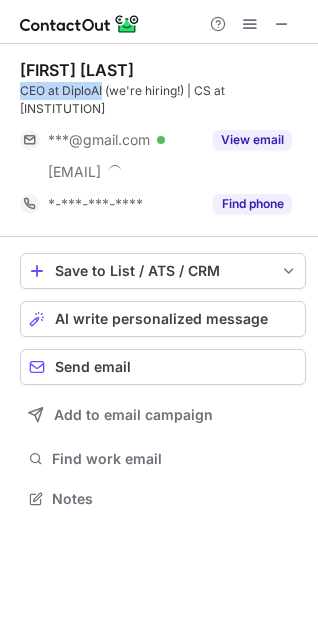 drag, startPoint x: 17, startPoint y: 89, endPoint x: 103, endPoint y: 94, distance: 86.145226 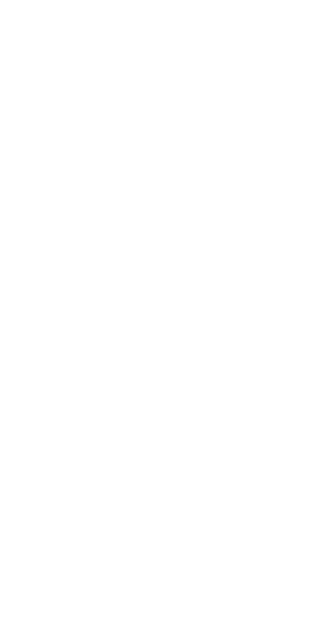 scroll, scrollTop: 0, scrollLeft: 0, axis: both 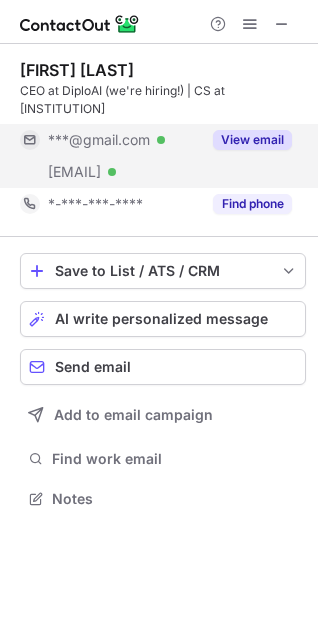 click on "View email" at bounding box center (252, 140) 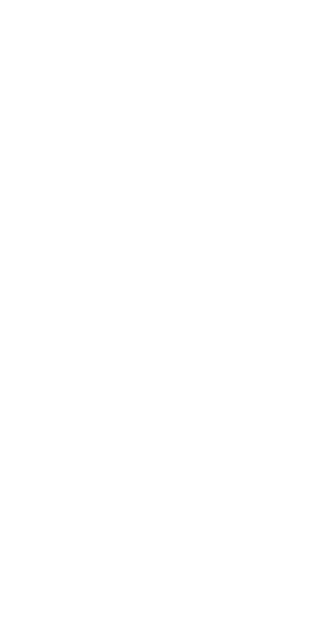 scroll, scrollTop: 0, scrollLeft: 0, axis: both 